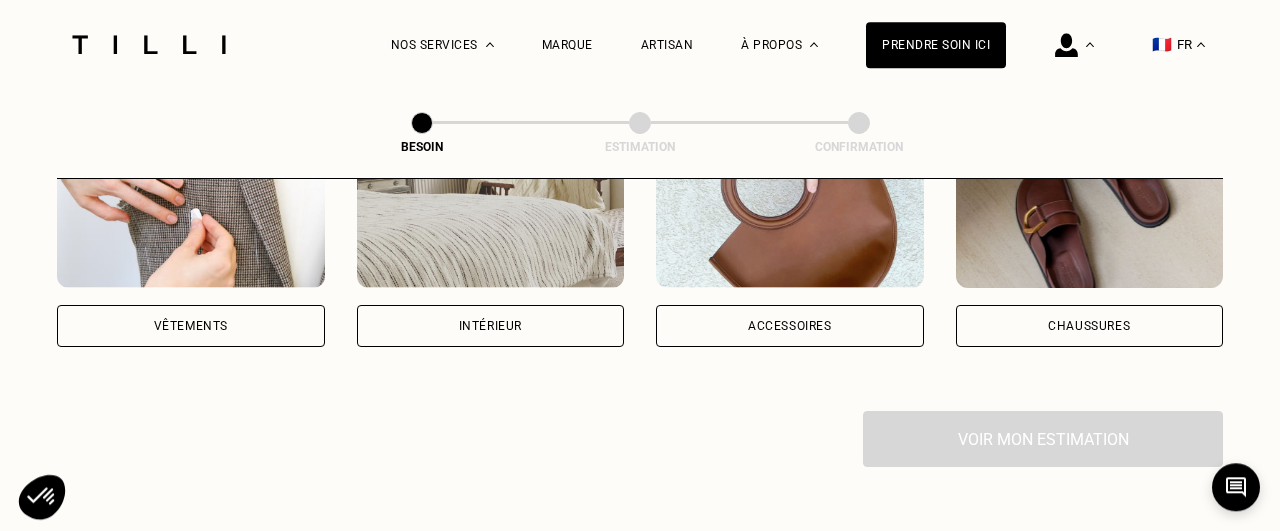 scroll, scrollTop: 418, scrollLeft: 0, axis: vertical 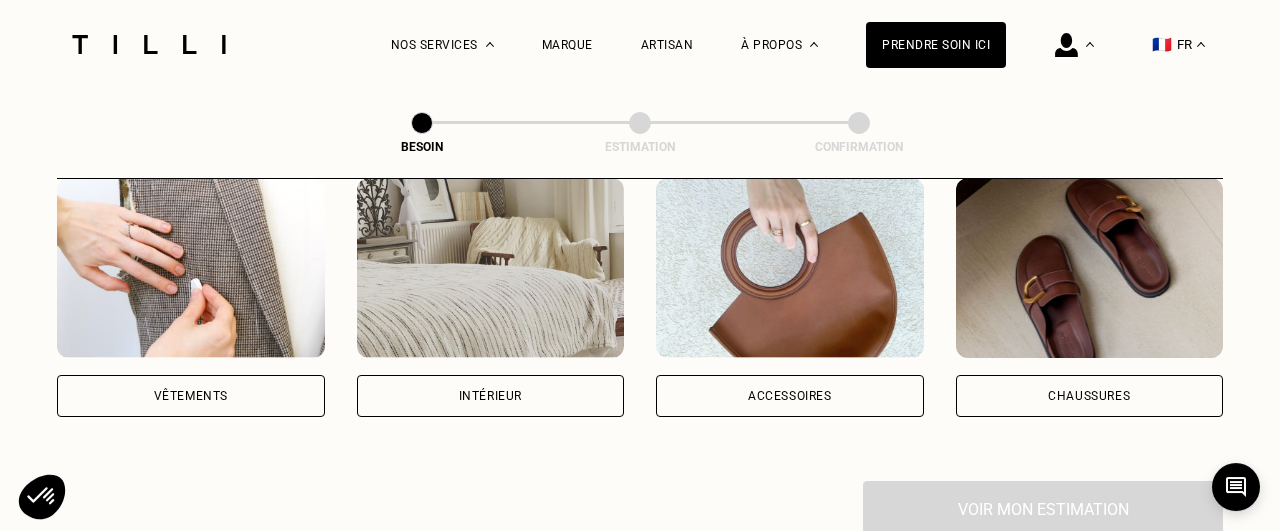 click on "Vêtements" at bounding box center [191, 396] 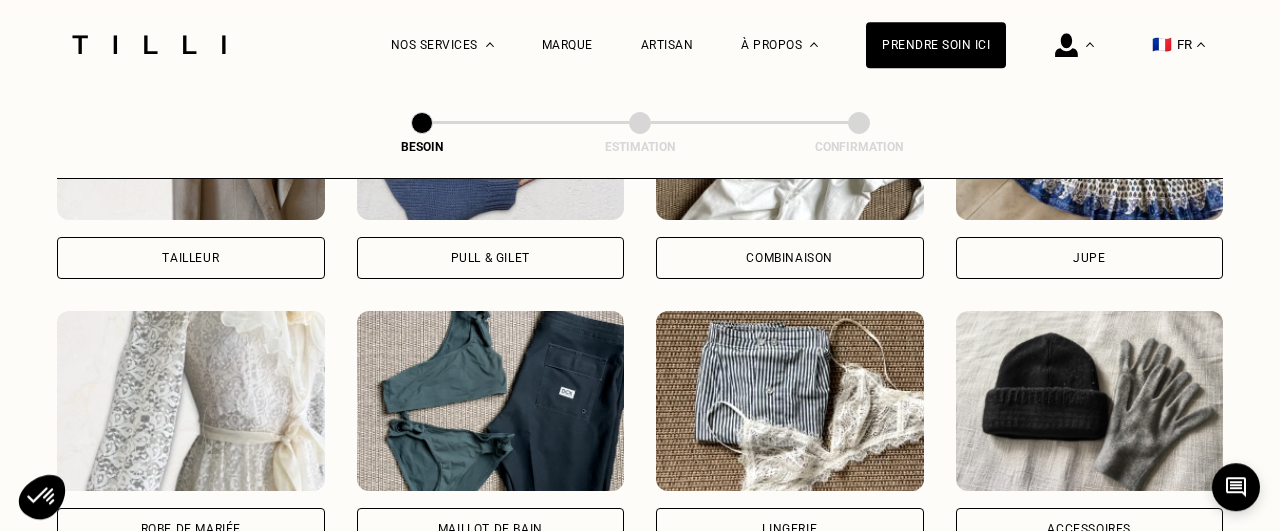 scroll, scrollTop: 1404, scrollLeft: 0, axis: vertical 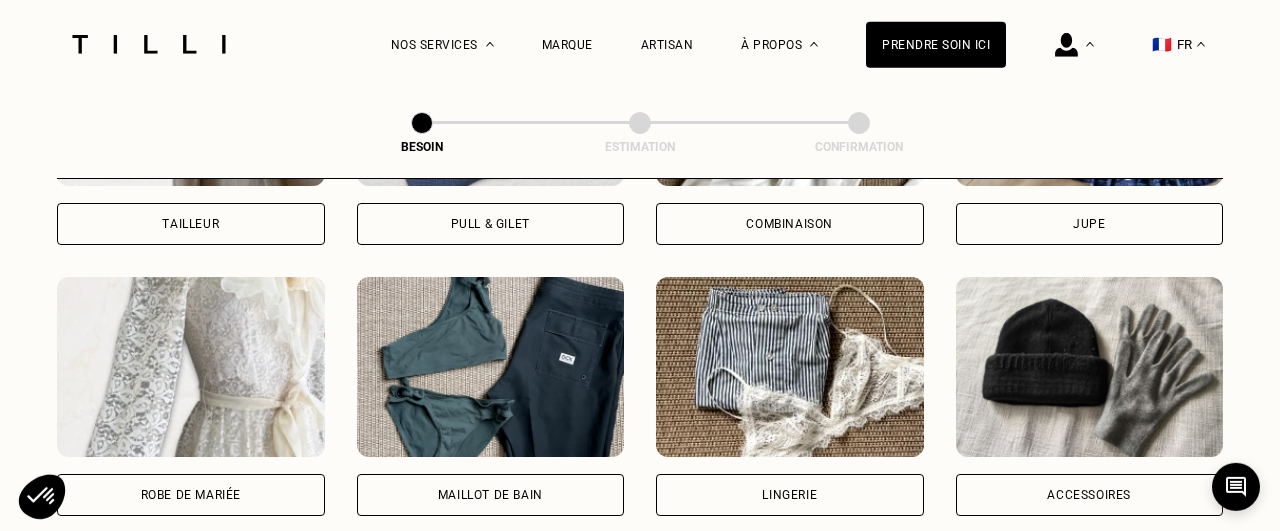 click at bounding box center [491, 367] 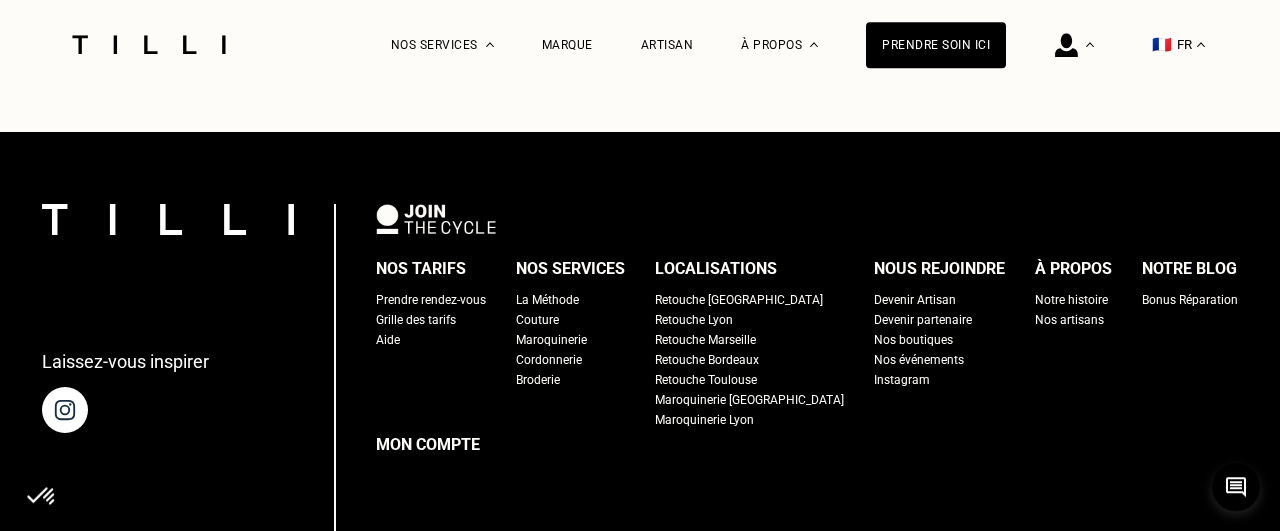 scroll, scrollTop: 2851, scrollLeft: 0, axis: vertical 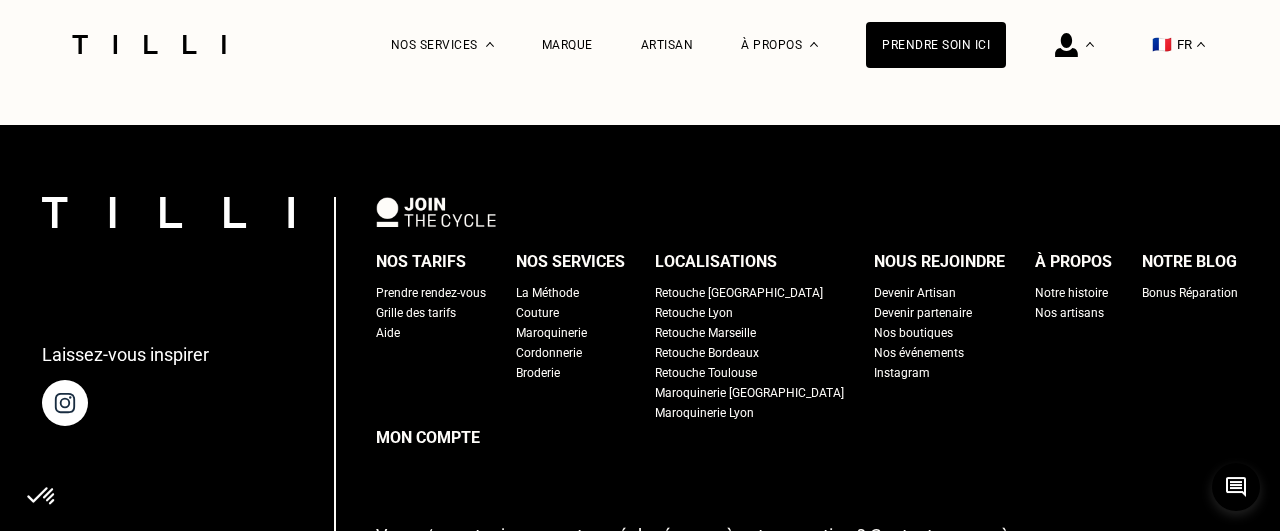 click on "Nos artisans" at bounding box center [1069, 313] 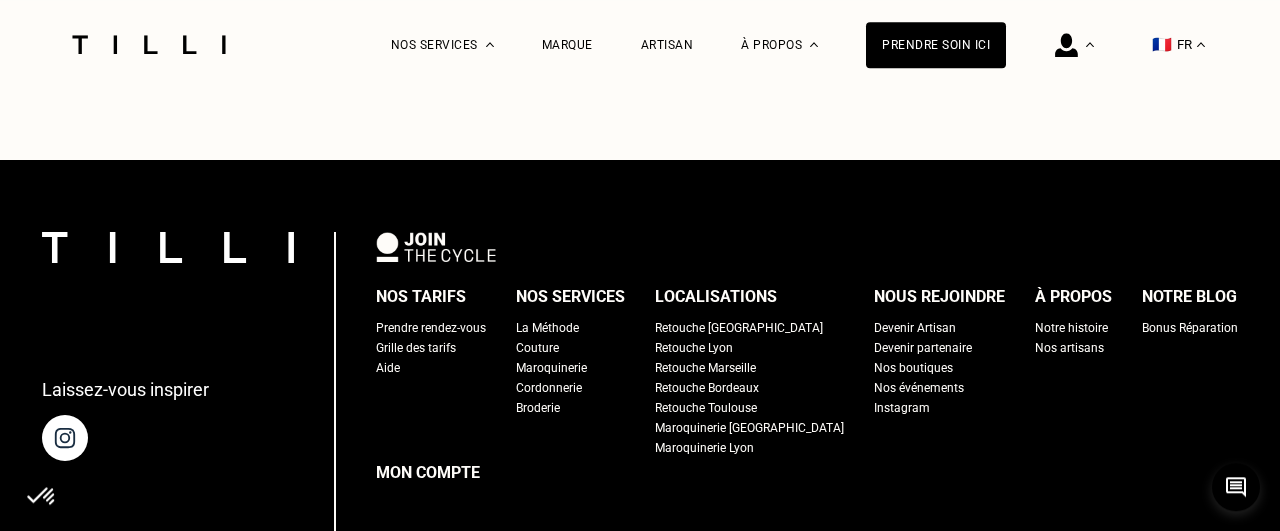 scroll, scrollTop: 3433, scrollLeft: 0, axis: vertical 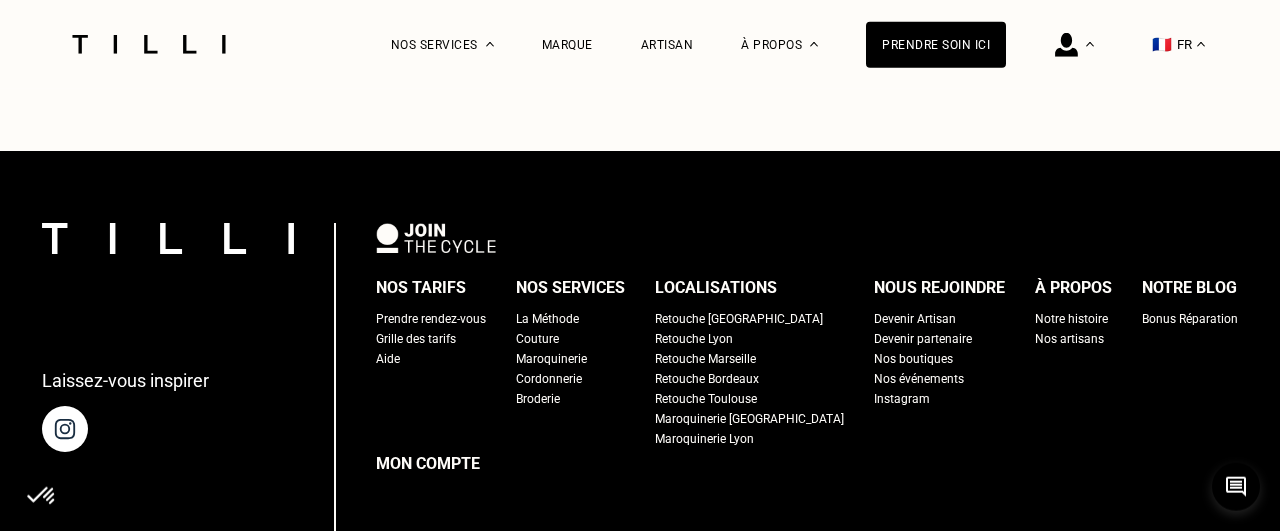 click on "Bonus Réparation" at bounding box center [1190, 319] 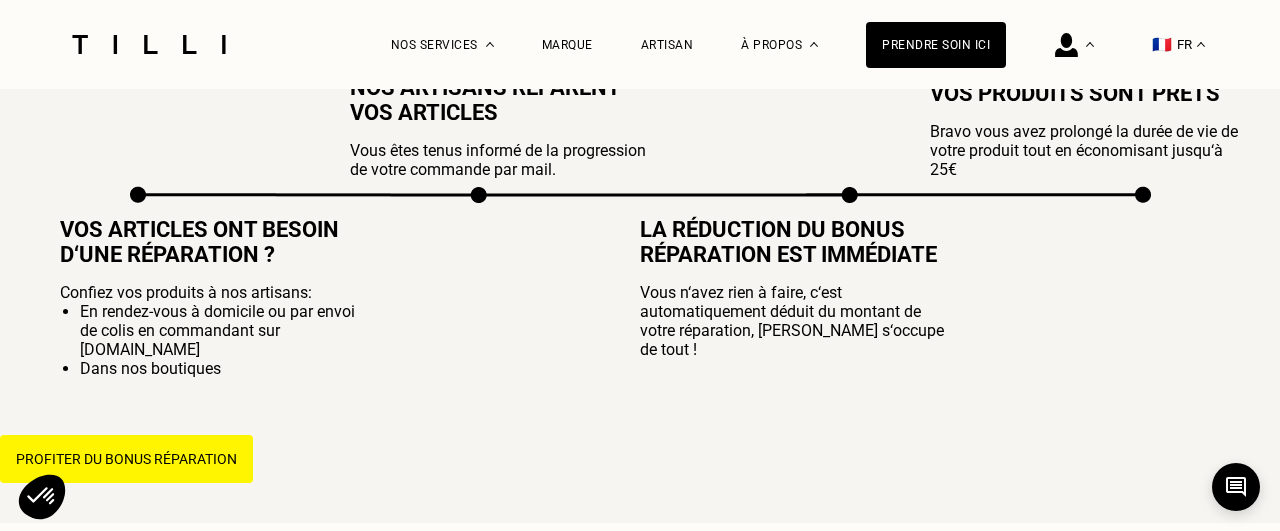 scroll, scrollTop: 1385, scrollLeft: 0, axis: vertical 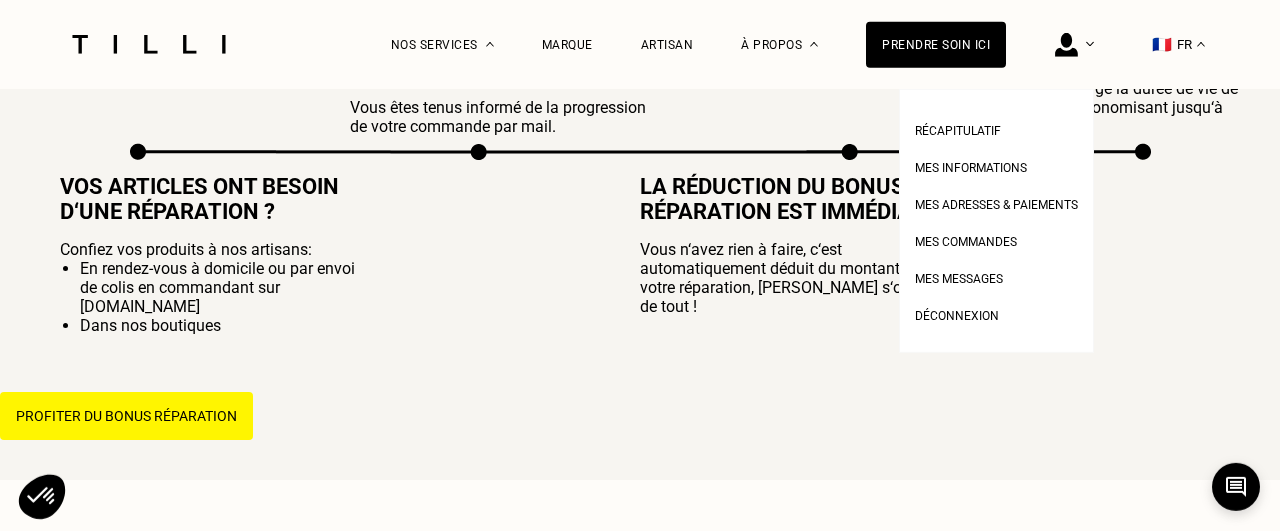 click at bounding box center (1066, 45) 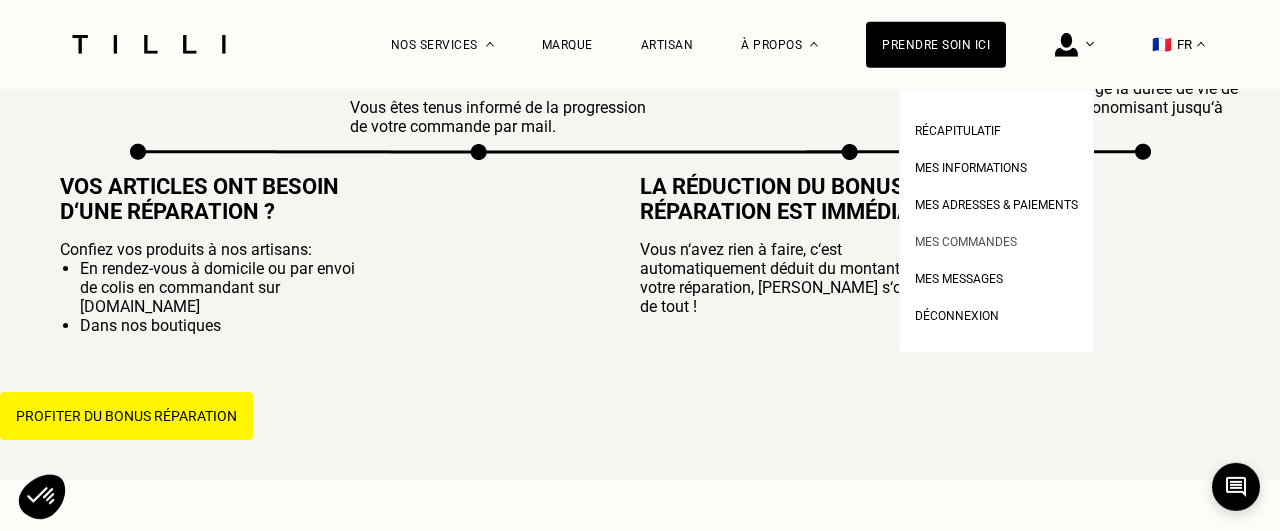 click on "Mes commandes" at bounding box center (966, 242) 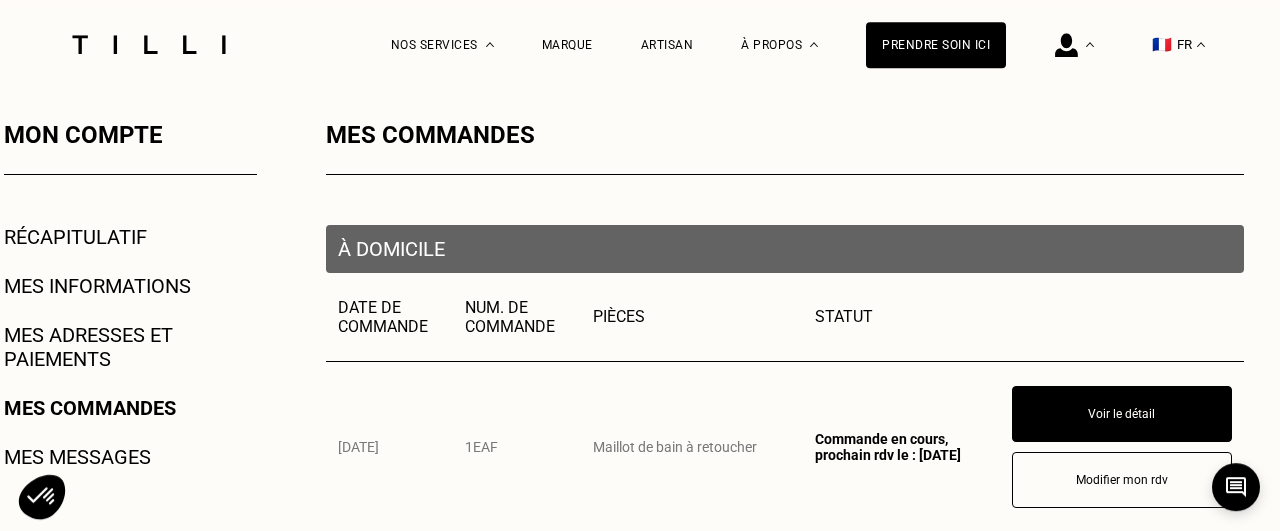 scroll, scrollTop: 506, scrollLeft: 0, axis: vertical 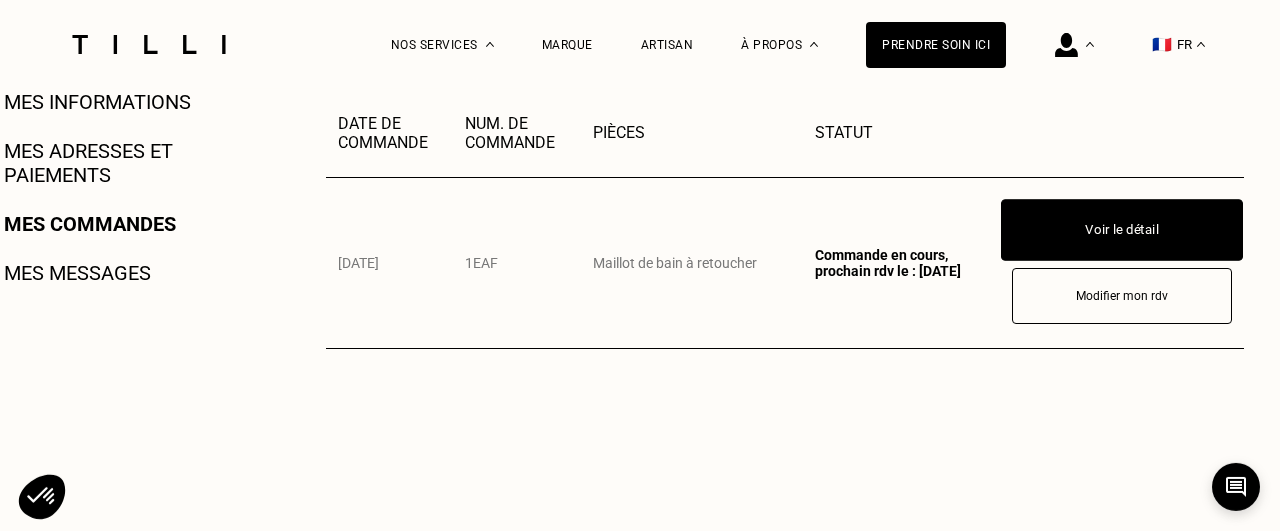 click on "Voir le détail" at bounding box center [1122, 230] 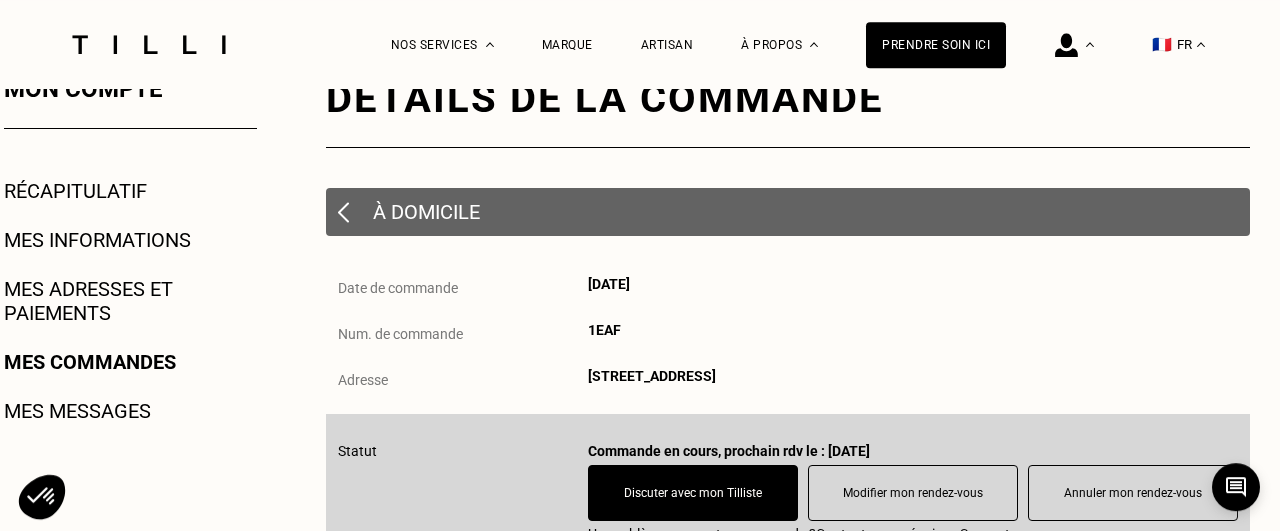 scroll, scrollTop: 364, scrollLeft: 0, axis: vertical 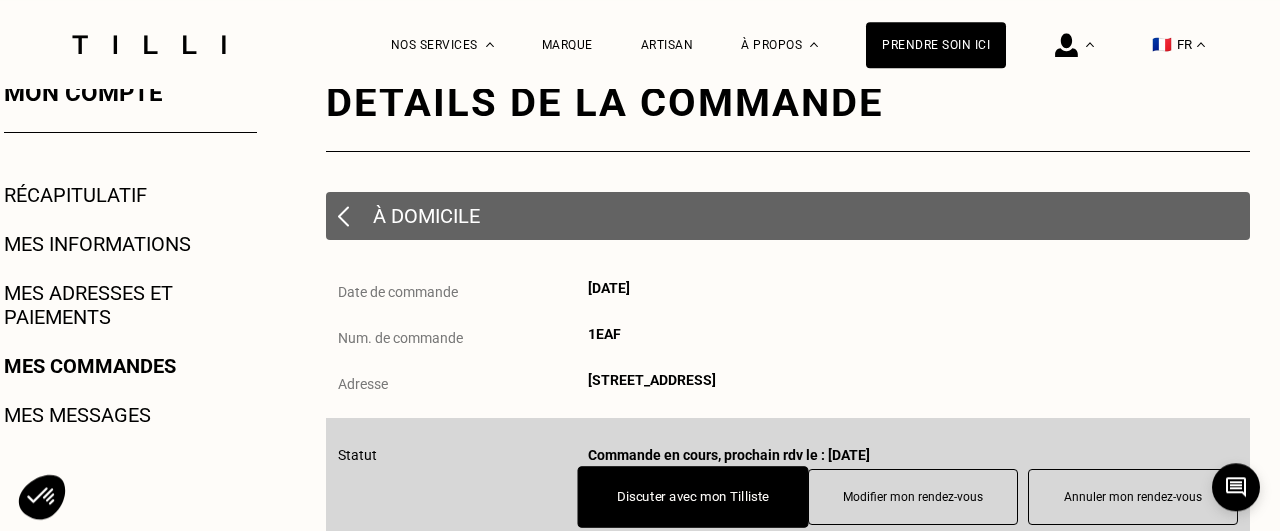 click on "Discuter avec mon Tilliste" at bounding box center [693, 497] 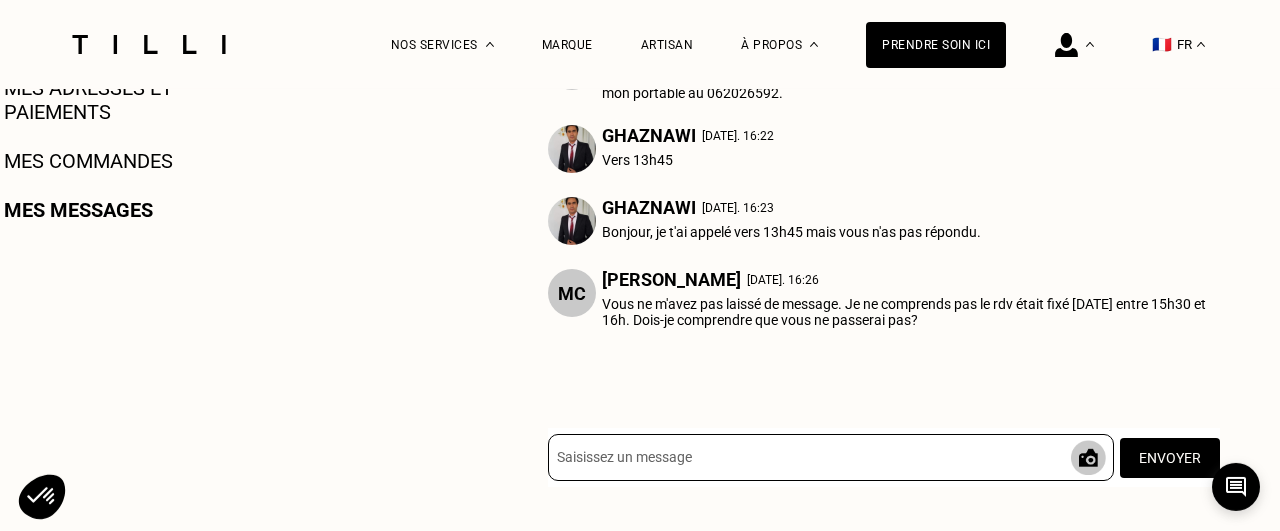 scroll, scrollTop: 568, scrollLeft: 0, axis: vertical 